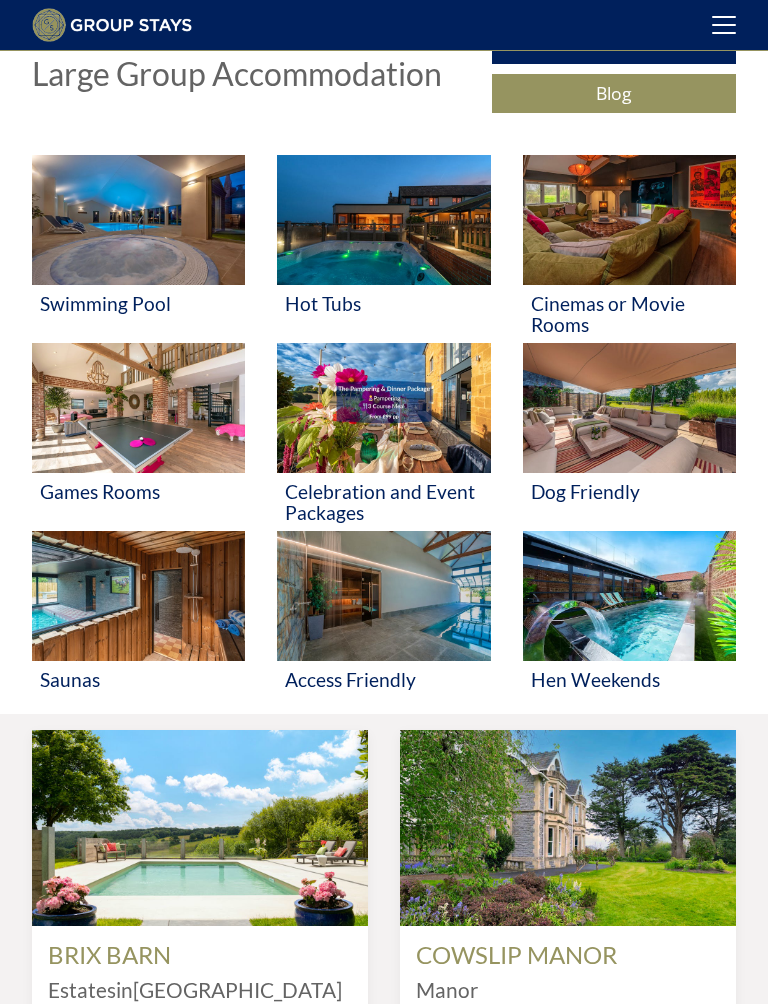 scroll, scrollTop: 532, scrollLeft: 0, axis: vertical 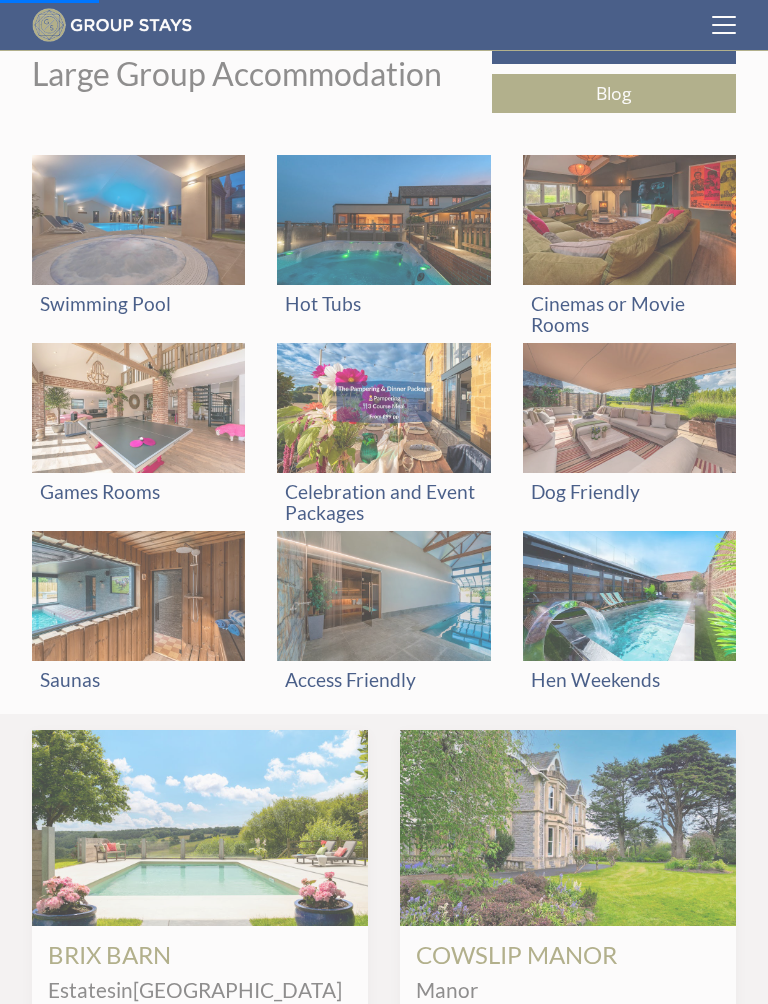click at bounding box center [138, 220] 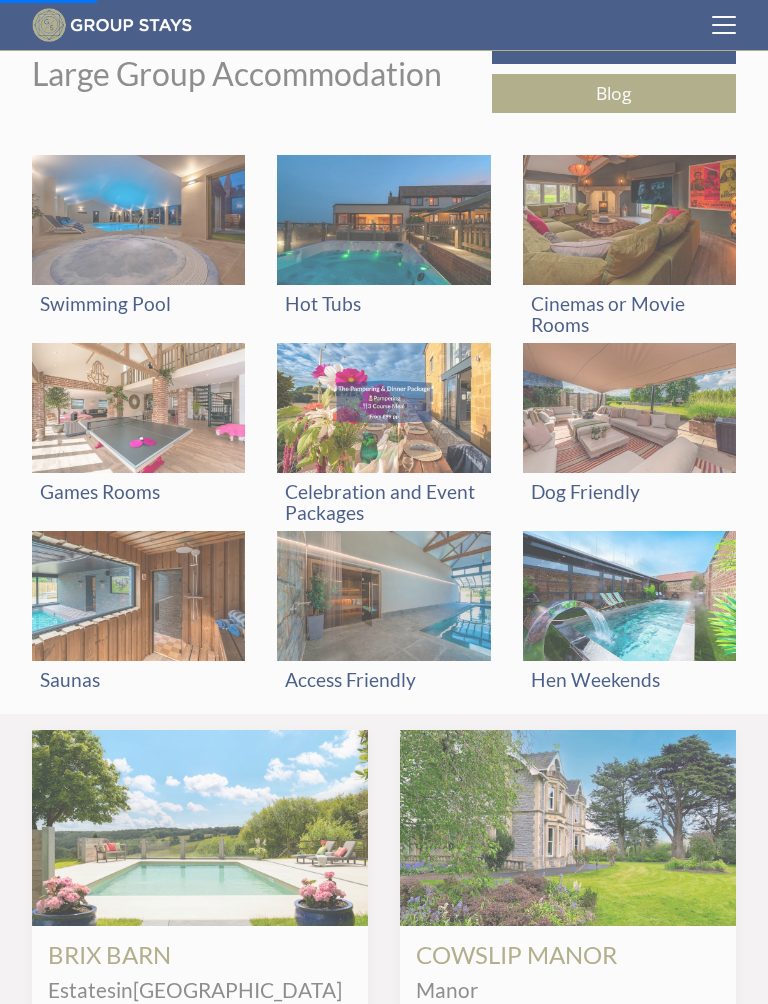 click at bounding box center (138, 220) 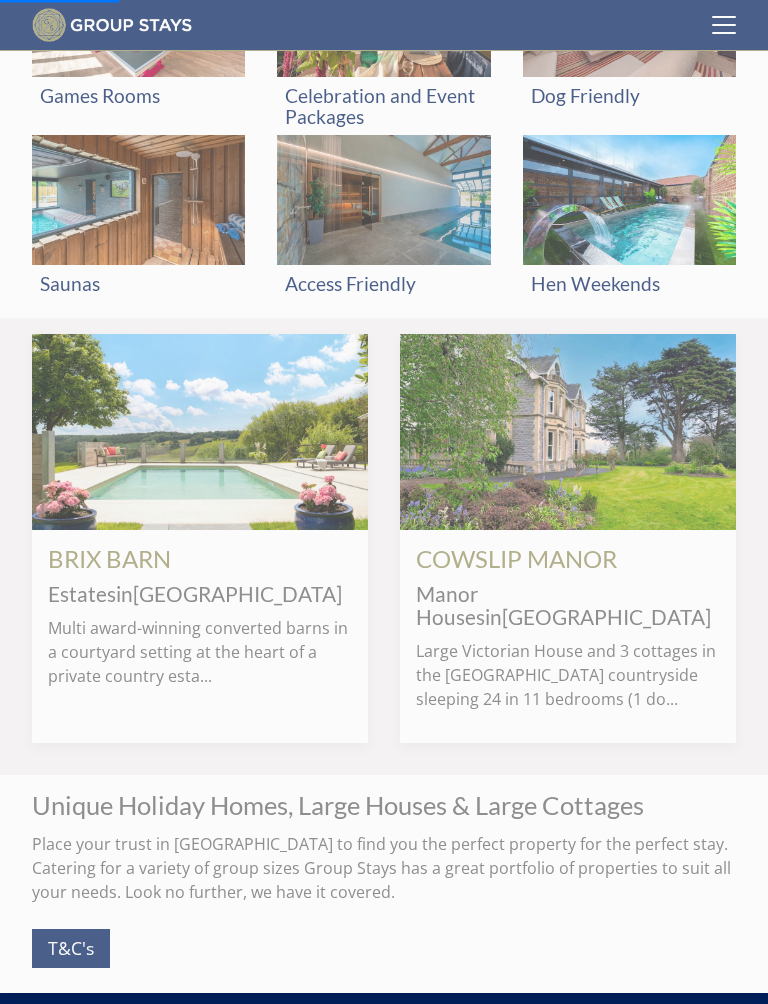 scroll, scrollTop: 931, scrollLeft: 0, axis: vertical 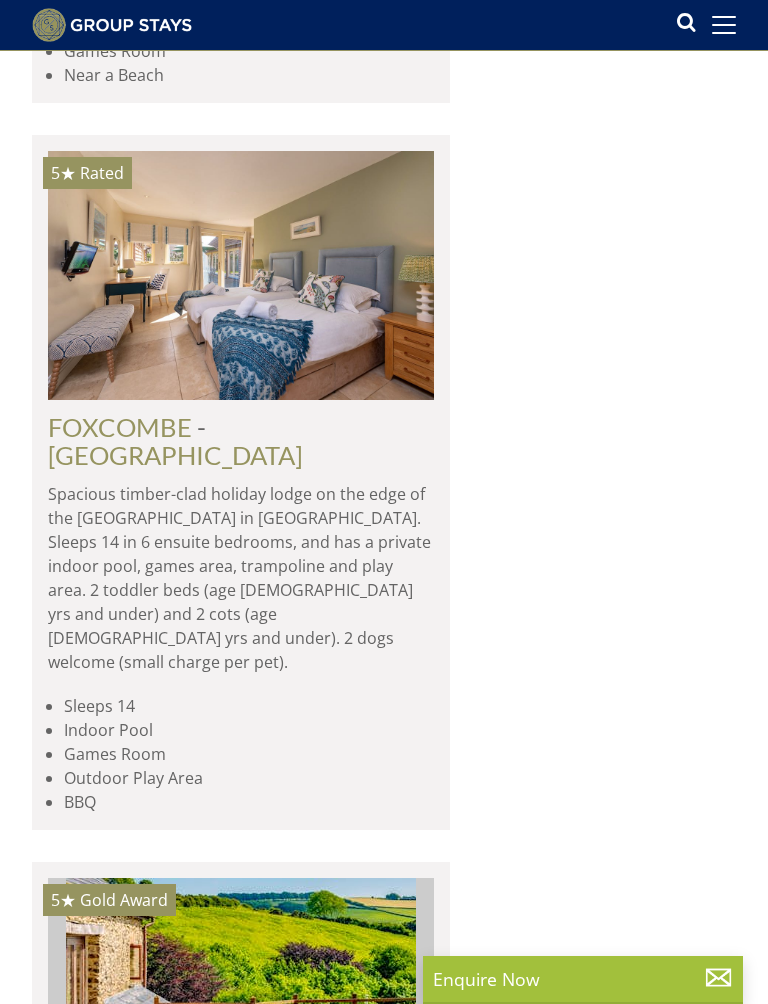 click at bounding box center (241, -901) 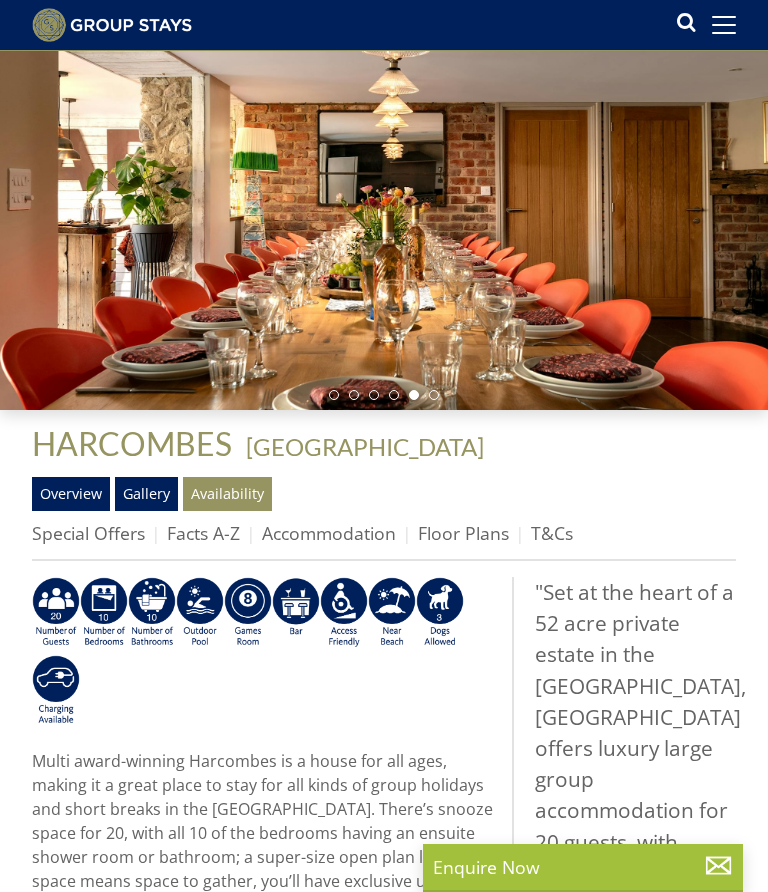 scroll, scrollTop: 114, scrollLeft: 0, axis: vertical 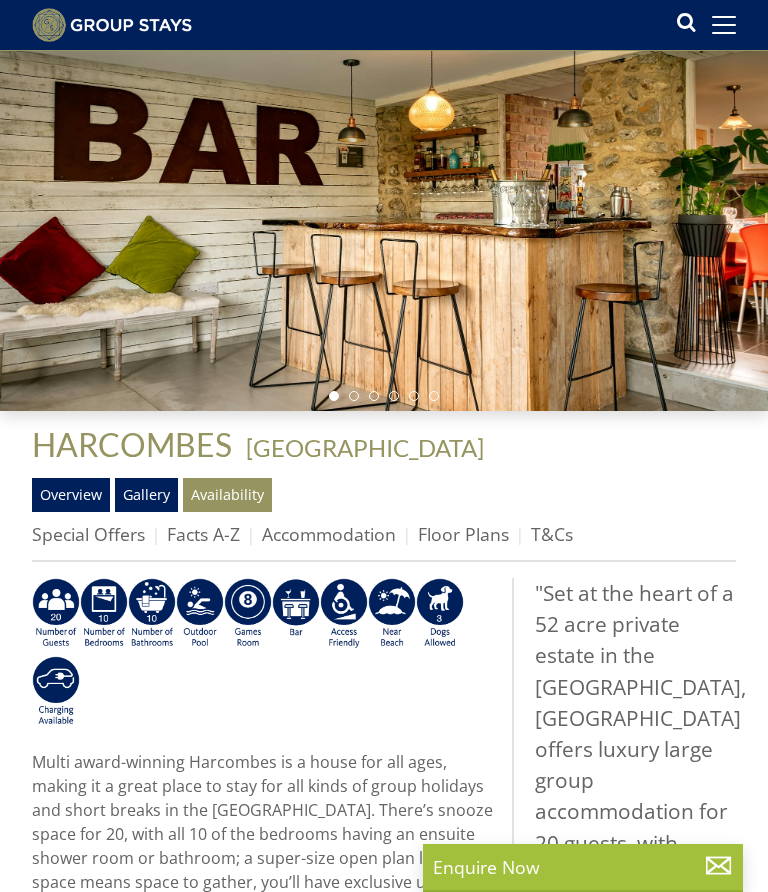click on "Availability" at bounding box center (227, 495) 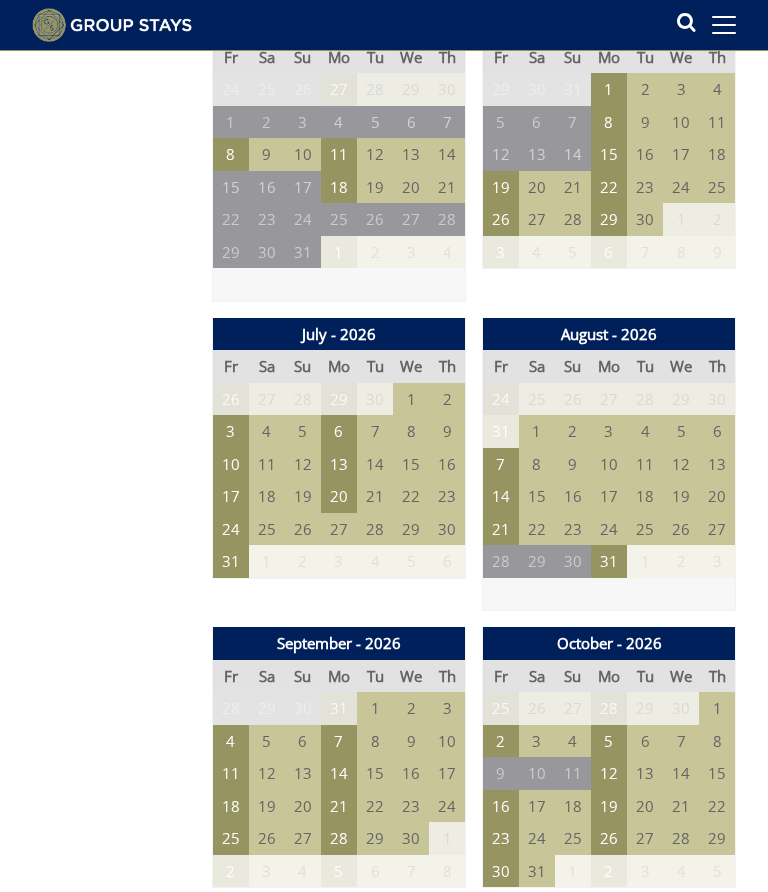 scroll, scrollTop: 2199, scrollLeft: 0, axis: vertical 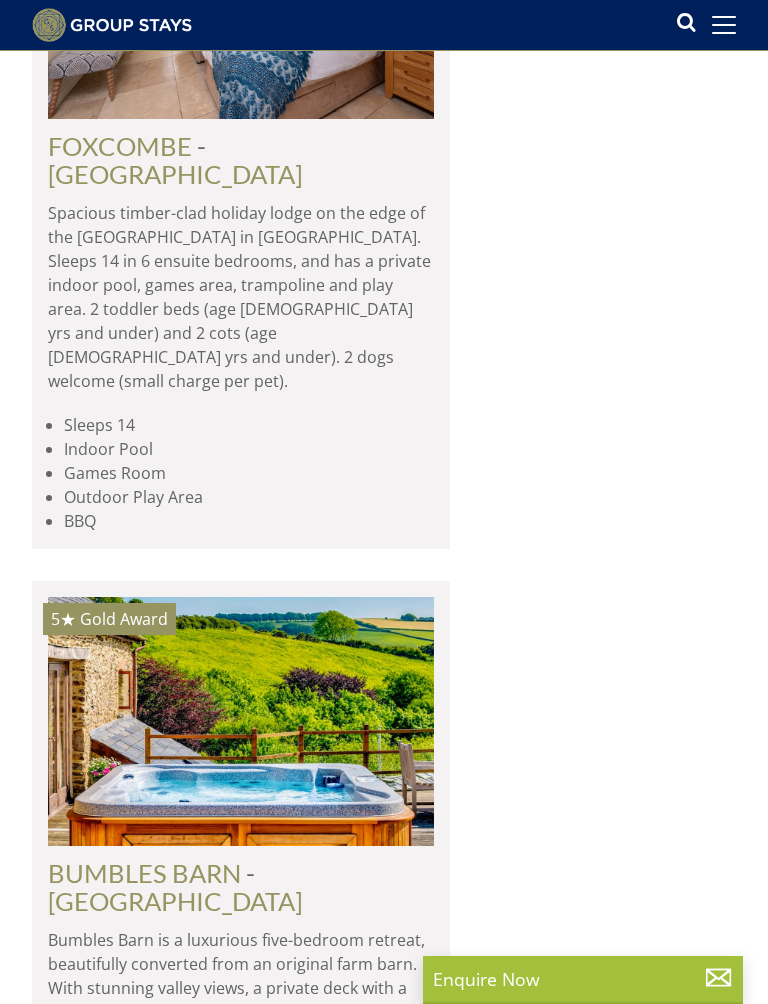 click on "Search
Search
1 Guest
2 Guests
3 Guests
4 Guests
5 Guests
6 Guests
7 Guests
8 Guests
9 Guests
10 Guests
11 Guests
12 Guests
13 Guests
14 Guests
15 Guests
16 Guests
17 Guests
18 Guests
19 Guests
20 Guests
21 Guests
22 Guests
23 Guests
24 Guests
25 Guests
26 Guests
27 Guests
28 Guests
29 Guests
30 Guests
31 Guests
32 Guests
Any number of bedrooms
4 Bedrooms
5 Bedrooms
6 Bedrooms
7 Bedrooms
8 Bedrooms
9 Bedrooms
10 Bedrooms
11 Bedrooms
12 Bedrooms
13 Bedrooms
14 Bedrooms
15 Bedrooms
16 Bedrooms
Arrival Day Of Week
[DATE]
[DATE]
[DATE]
[DATE]
[DATE]
[DATE]" at bounding box center [597, 907] 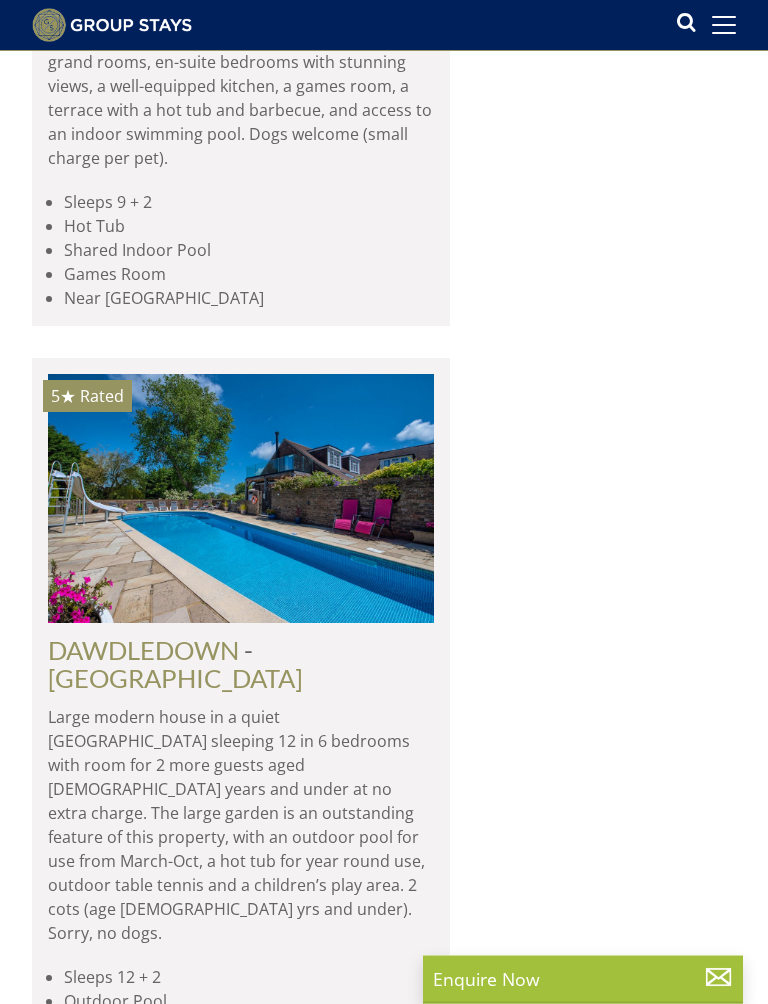 scroll, scrollTop: 6449, scrollLeft: 0, axis: vertical 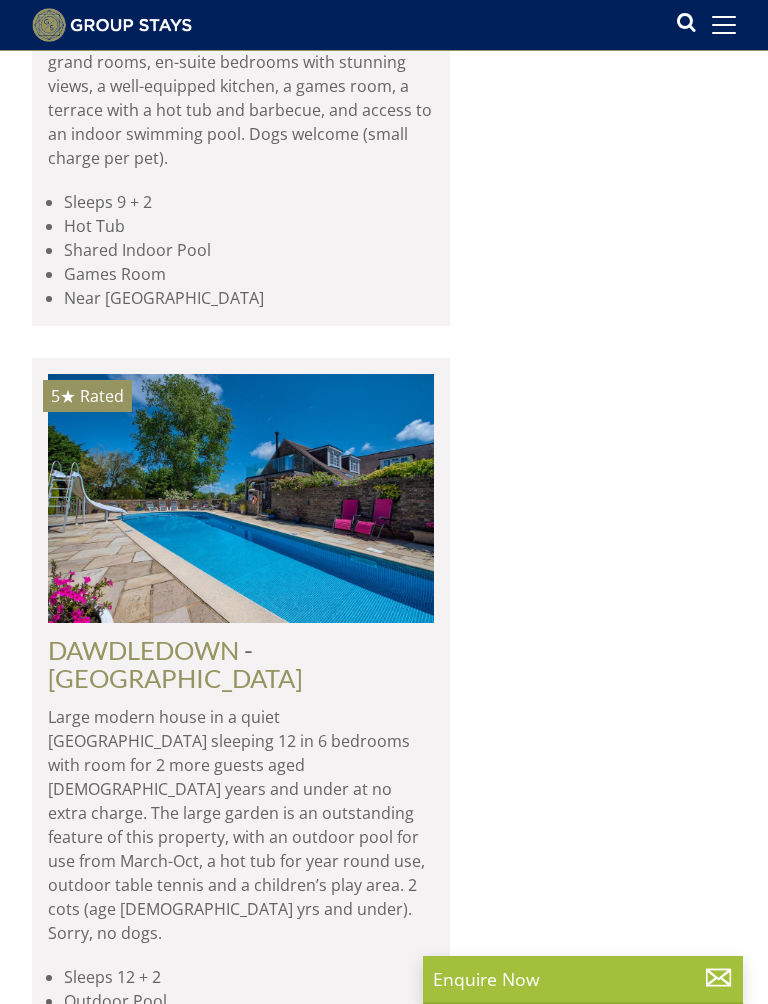 click at bounding box center [241, 498] 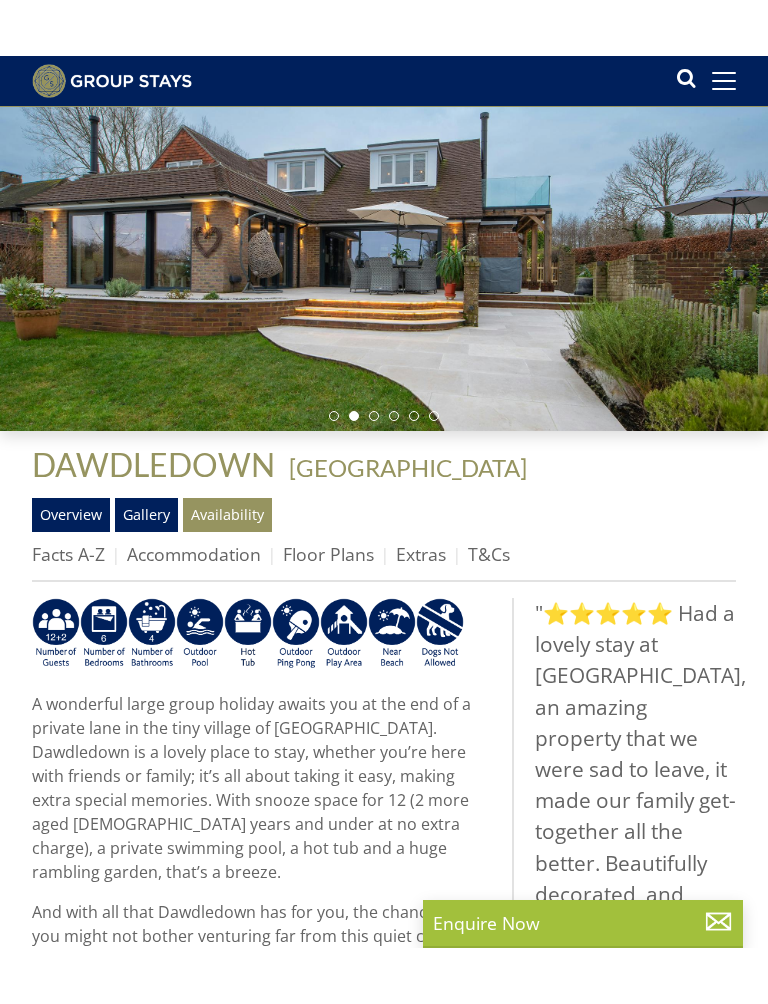 scroll, scrollTop: 151, scrollLeft: 0, axis: vertical 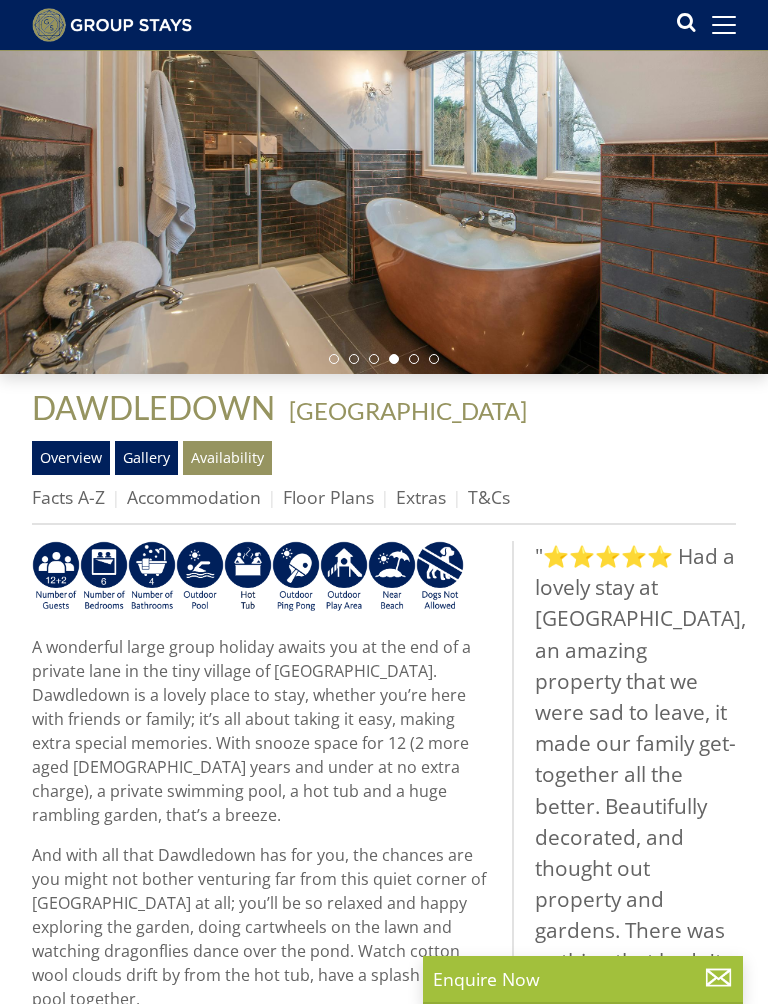 click on "Accommodation" at bounding box center [194, 497] 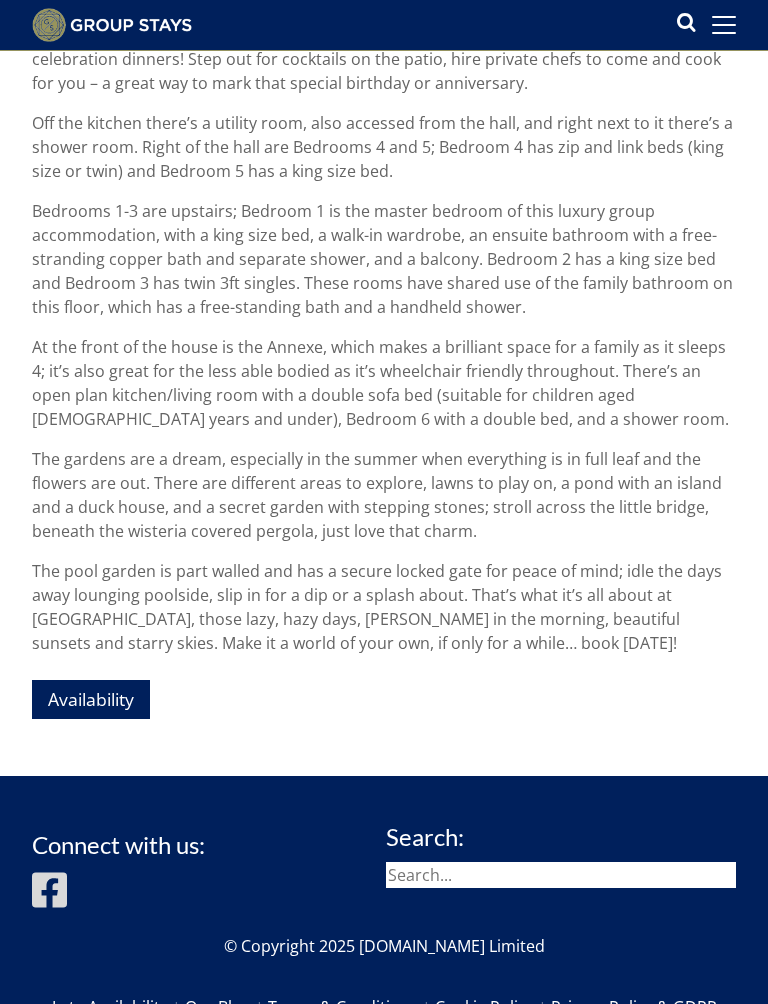 scroll, scrollTop: 1015, scrollLeft: 0, axis: vertical 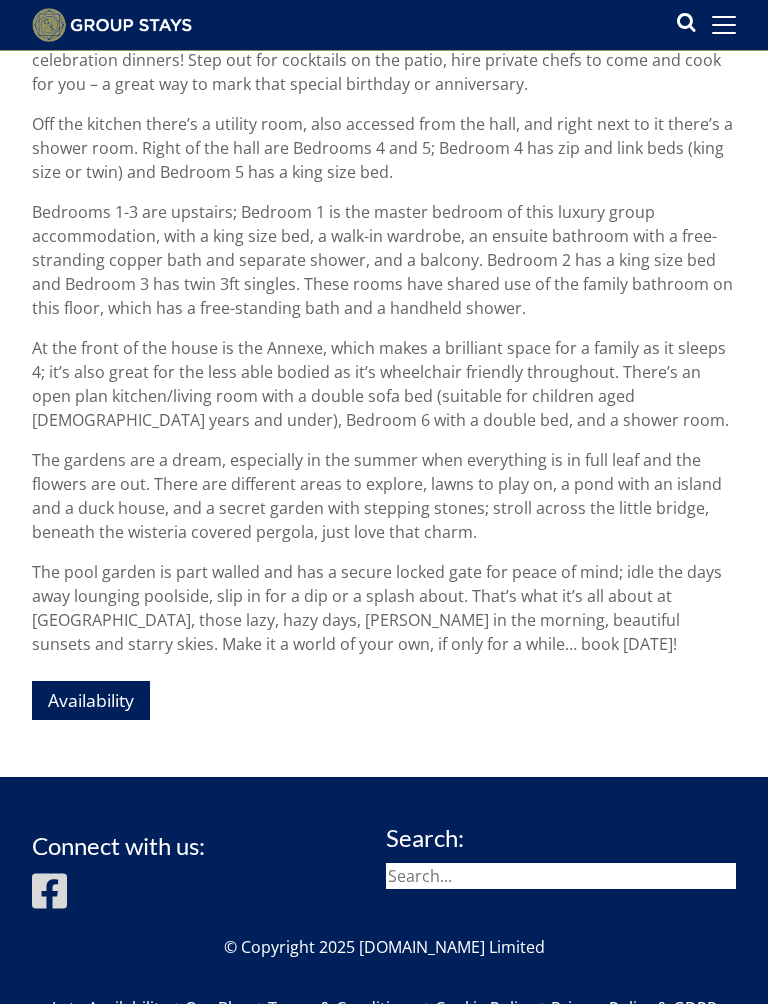 click on "Availability" at bounding box center (91, 700) 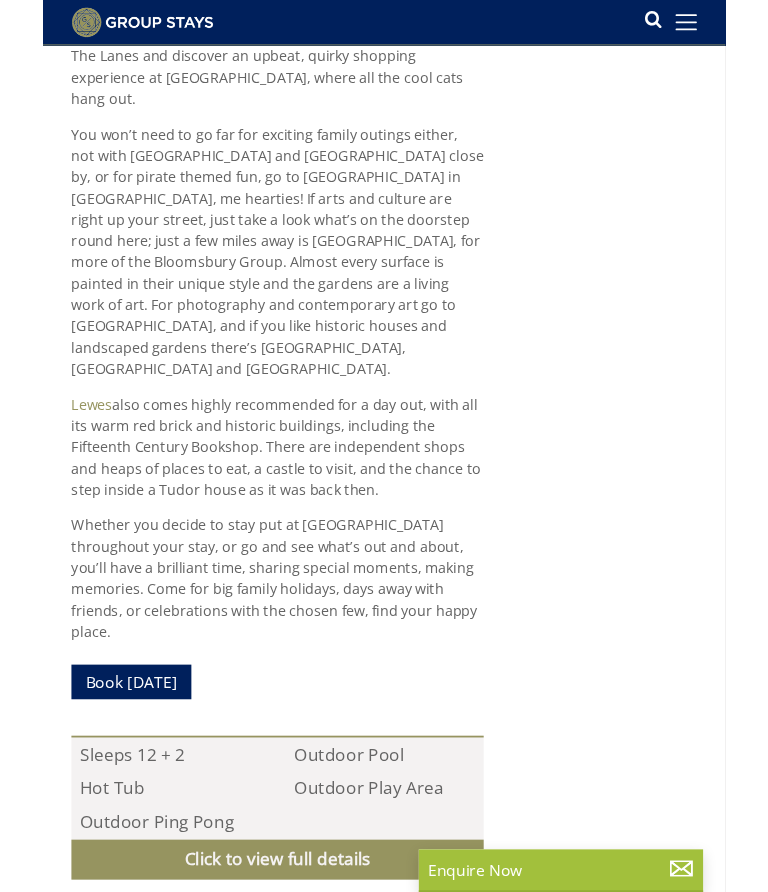 scroll, scrollTop: 1854, scrollLeft: 0, axis: vertical 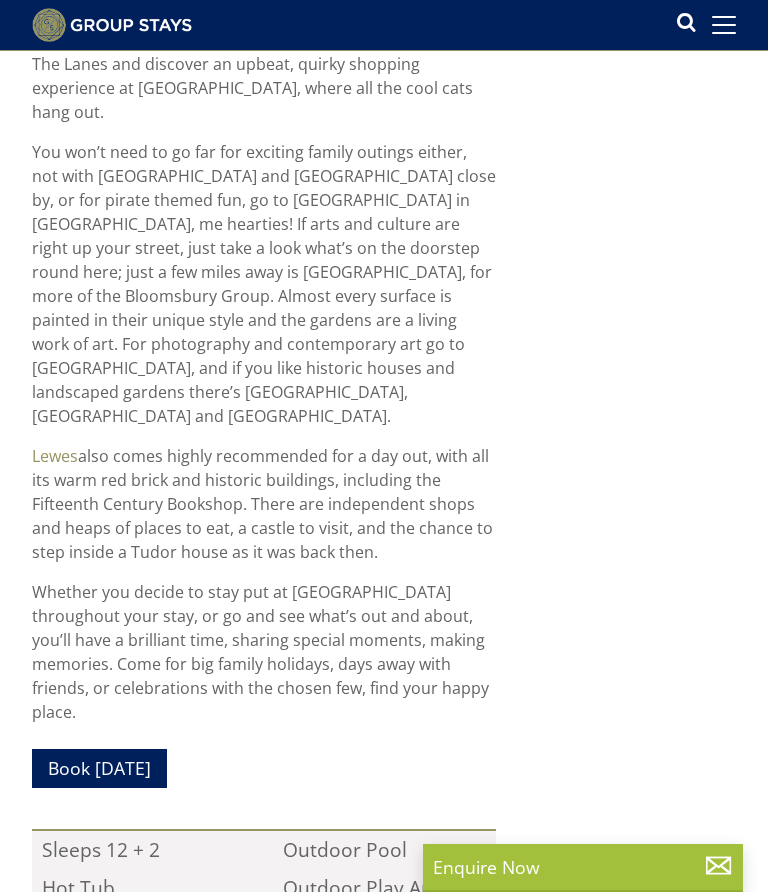 click on "Book [DATE]" at bounding box center [99, 768] 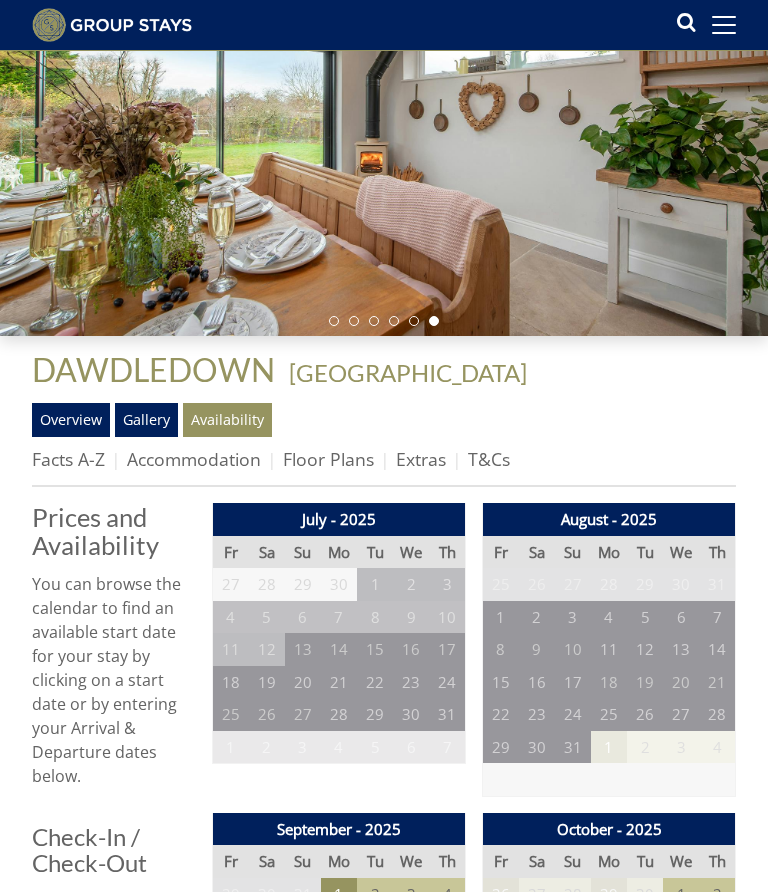 scroll, scrollTop: 0, scrollLeft: 0, axis: both 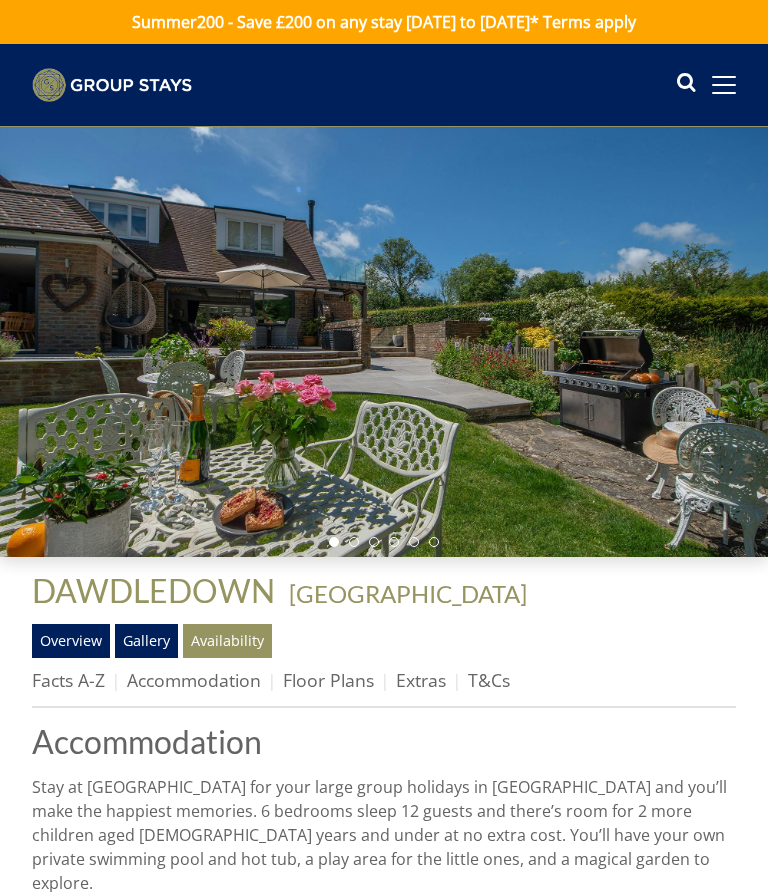 click on "Gallery" at bounding box center (146, 641) 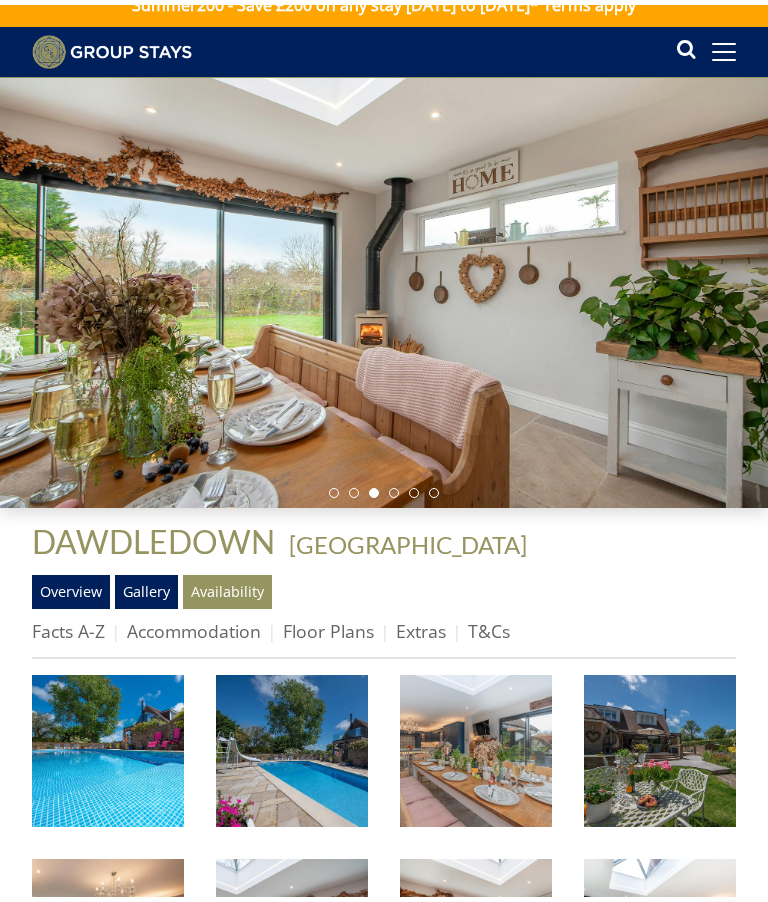 scroll, scrollTop: 0, scrollLeft: 0, axis: both 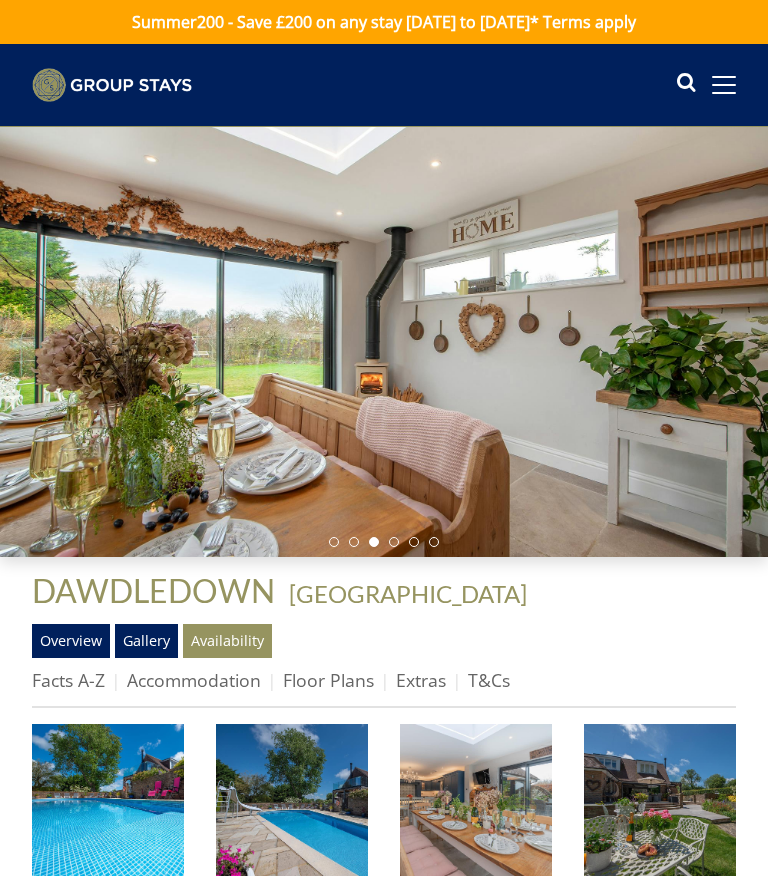click at bounding box center [384, 342] 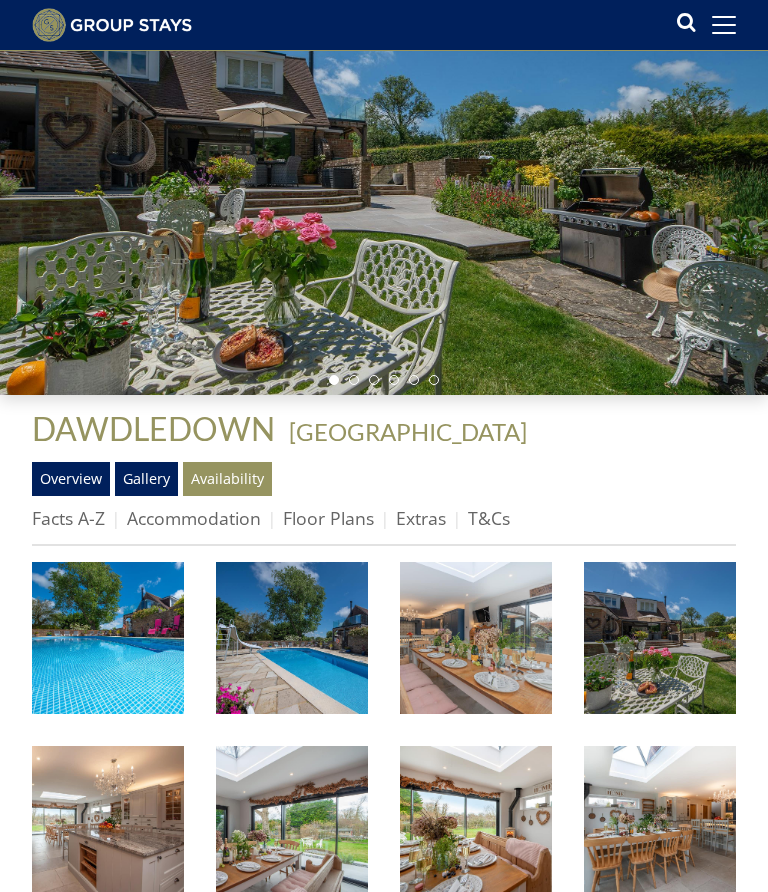 scroll, scrollTop: 0, scrollLeft: 0, axis: both 